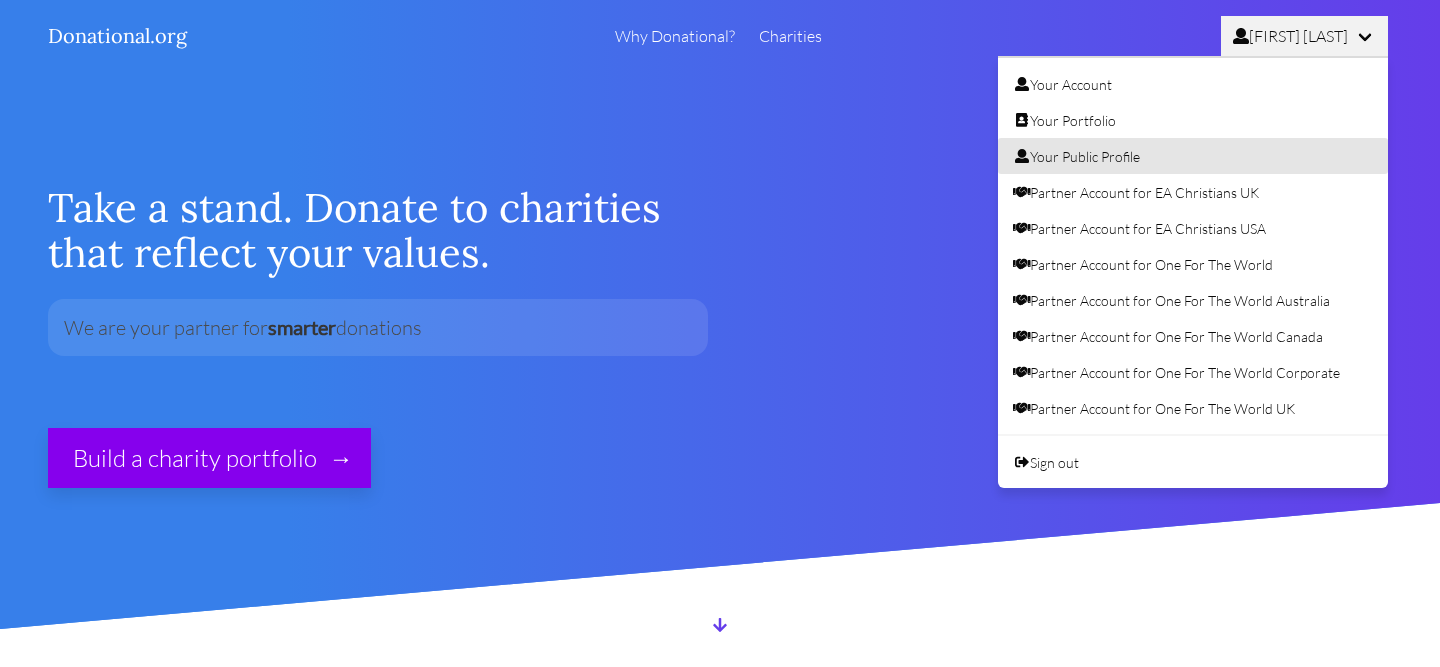 scroll, scrollTop: 0, scrollLeft: 0, axis: both 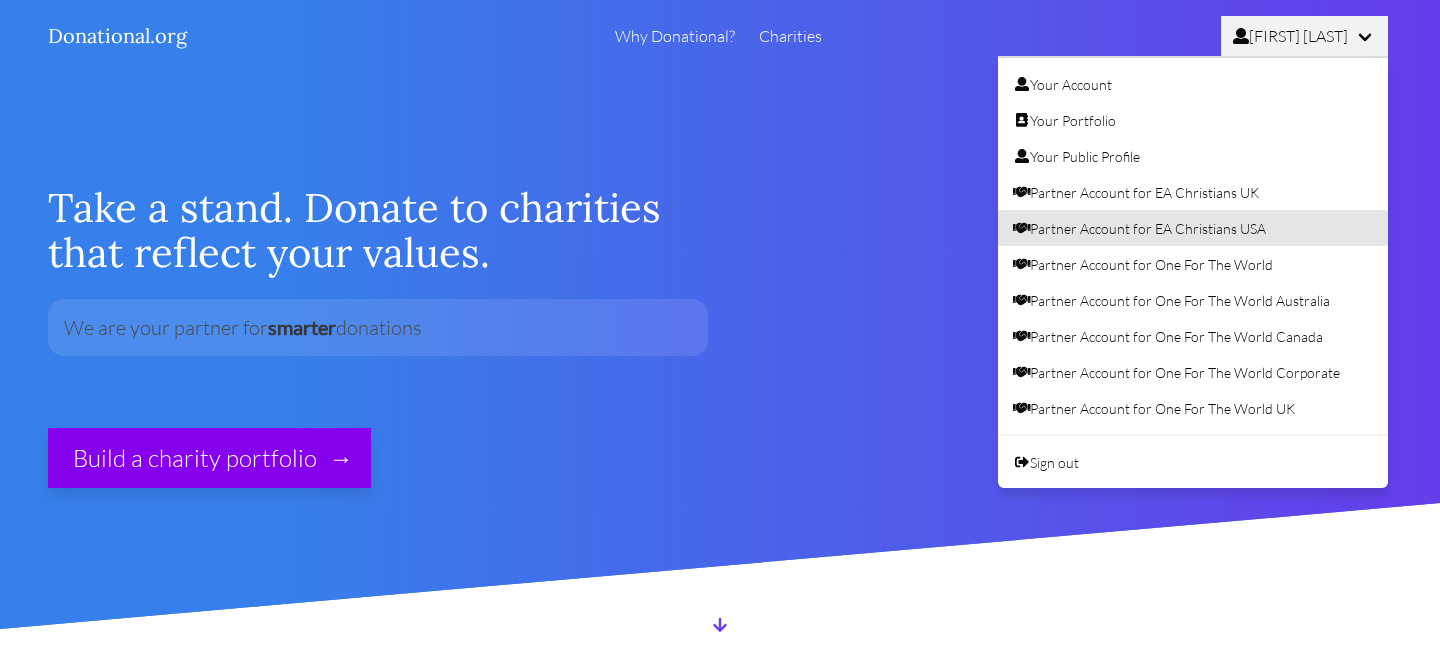 click on "Partner Account for EA Christians USA" at bounding box center [1193, 228] 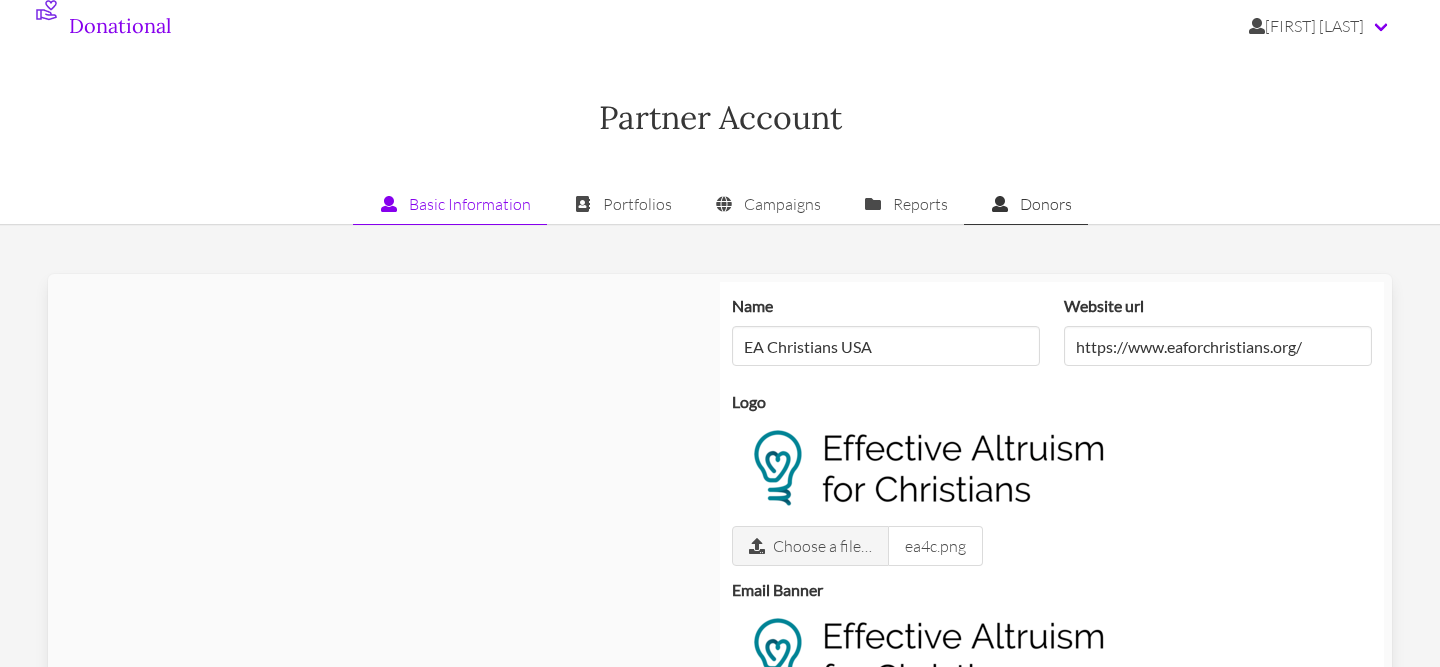 click on "Donors" at bounding box center [1026, 204] 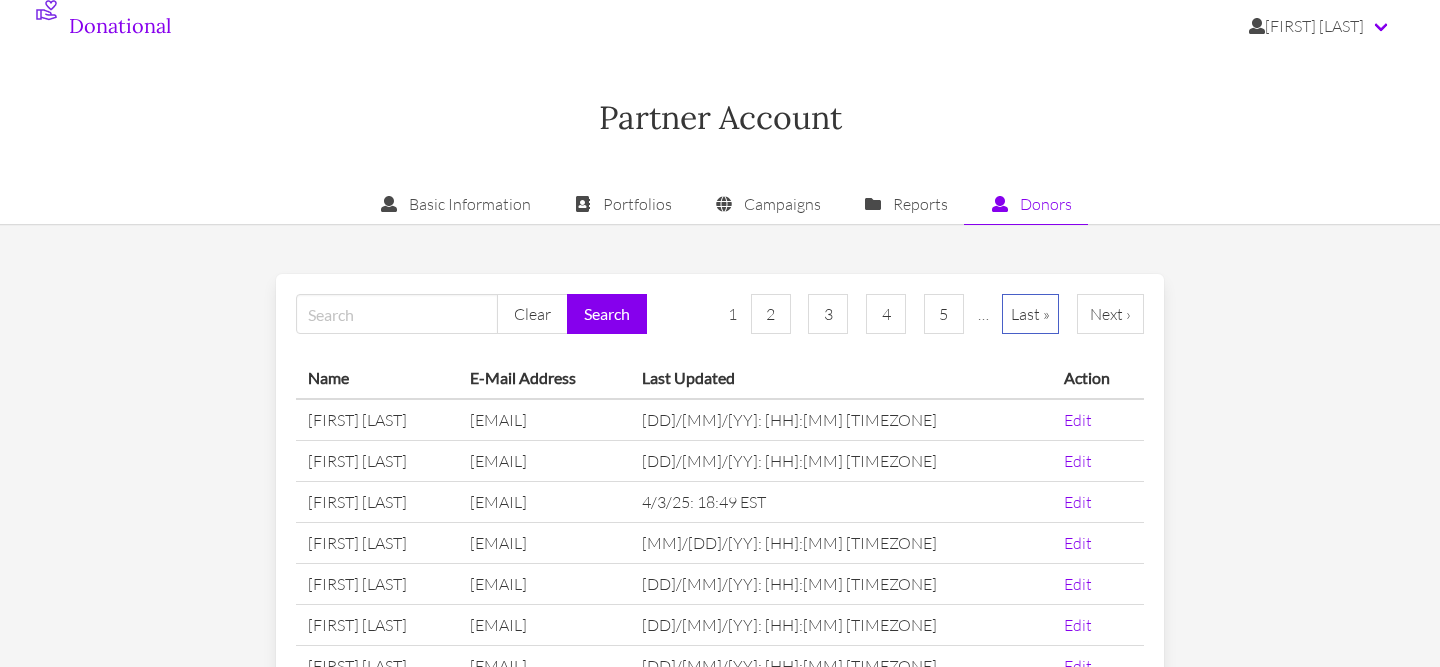 click on "Last »" at bounding box center (1030, 314) 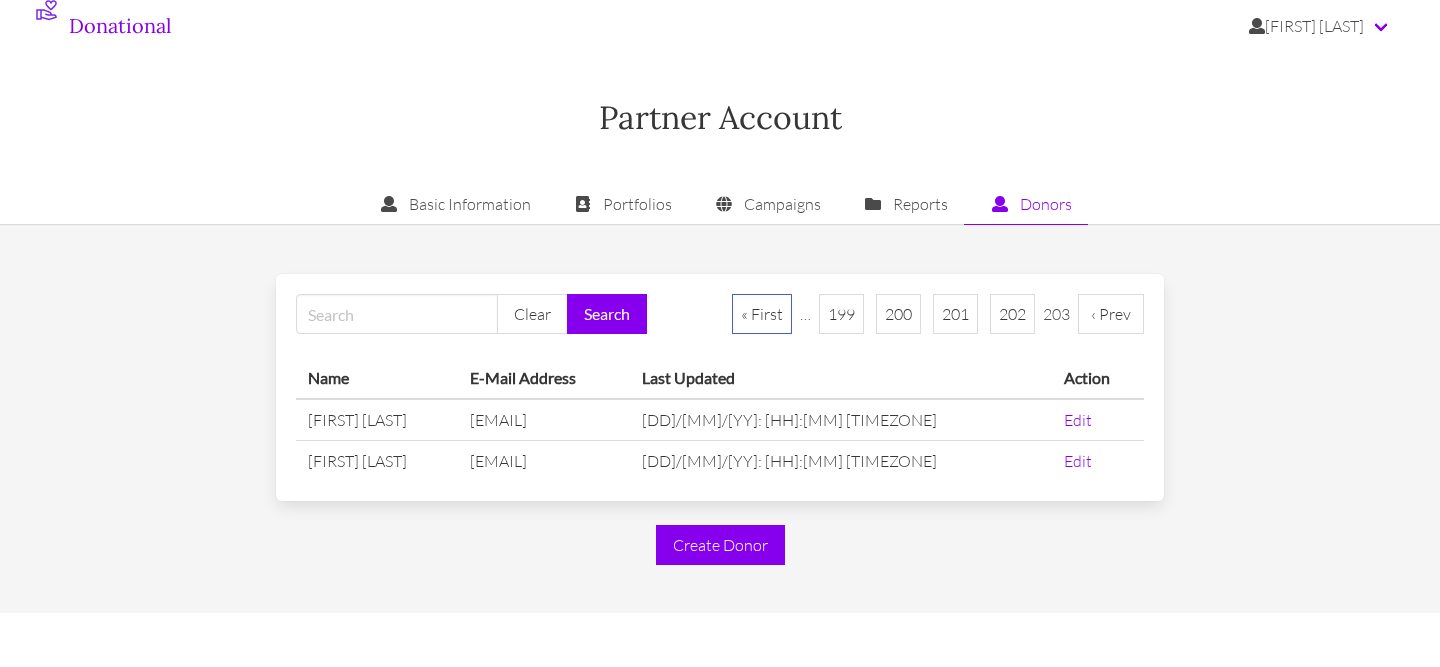 click on "« First" at bounding box center [762, 314] 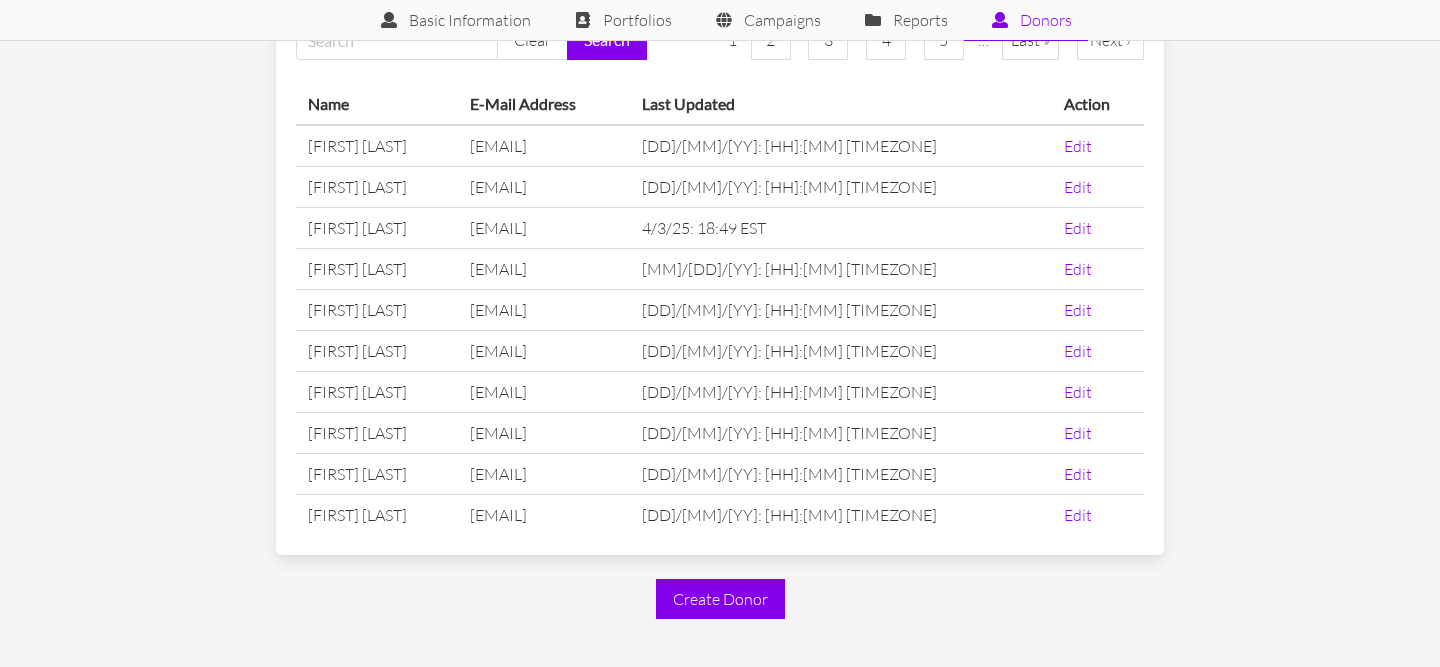 scroll, scrollTop: 222, scrollLeft: 0, axis: vertical 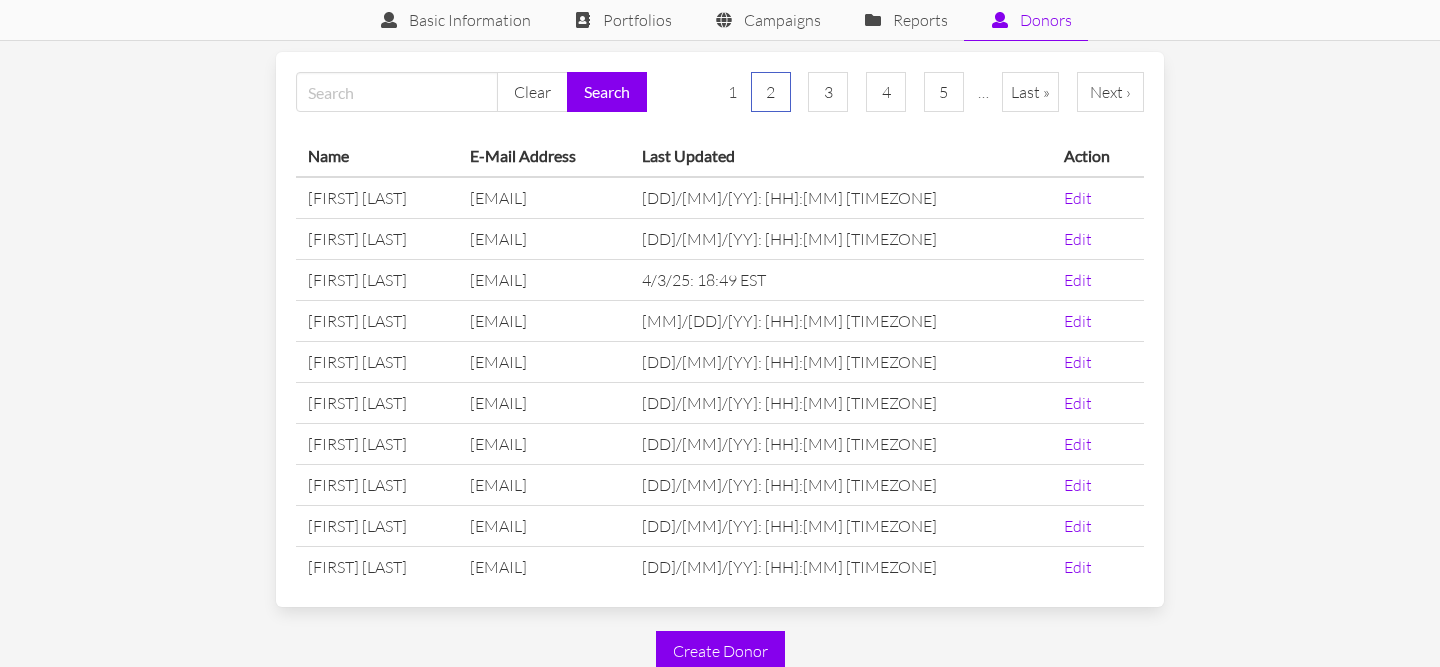 click on "2" at bounding box center (771, 92) 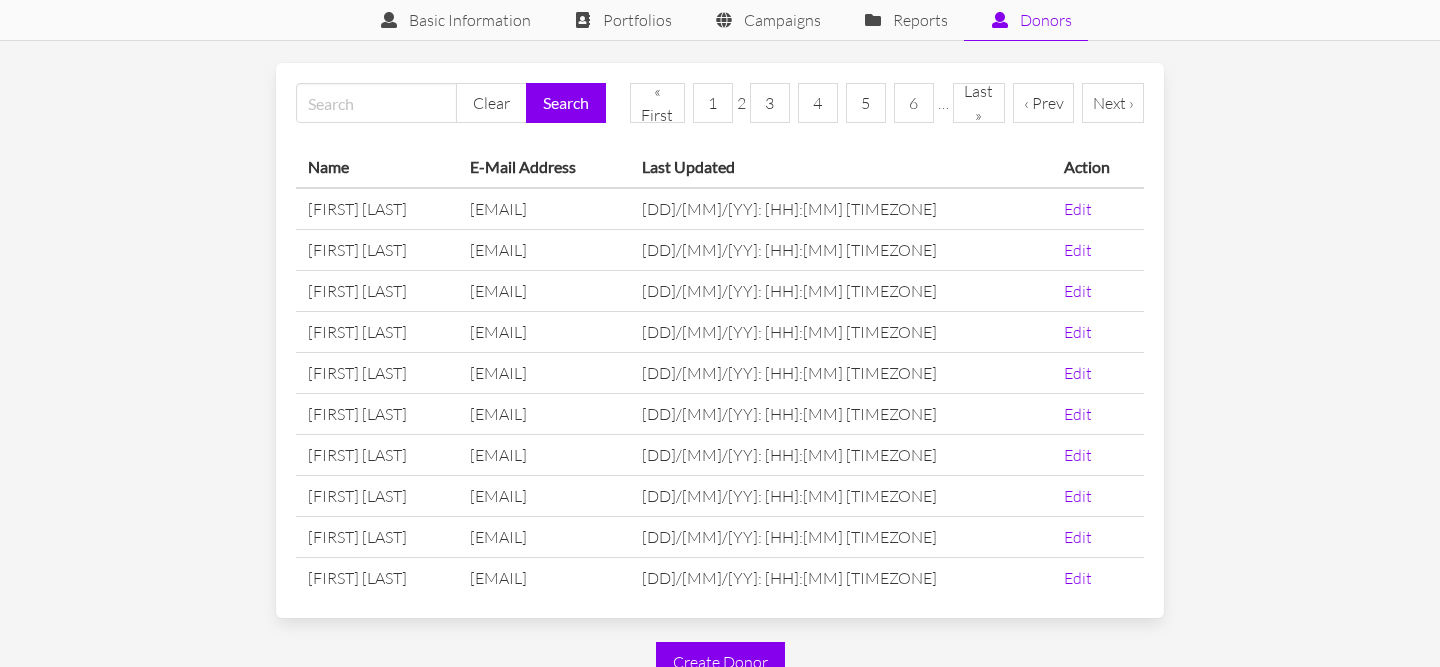 scroll, scrollTop: 213, scrollLeft: 0, axis: vertical 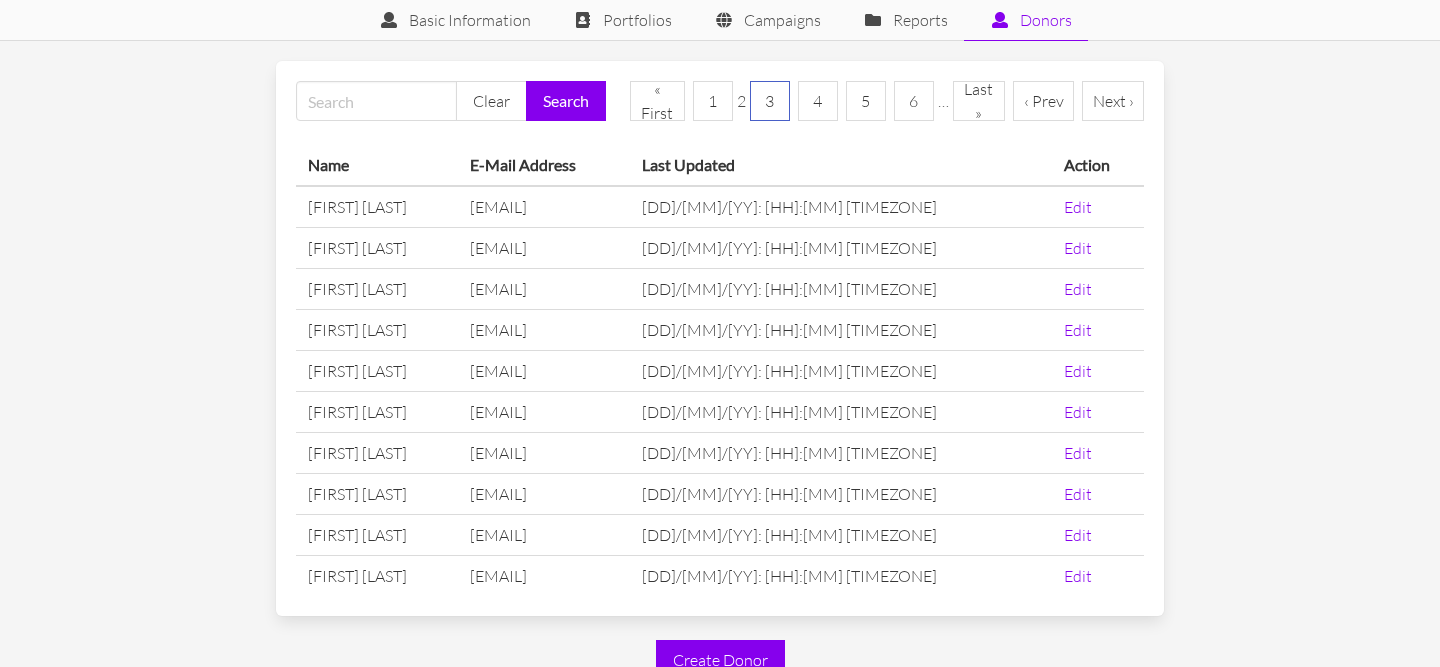 click on "3" at bounding box center (770, 101) 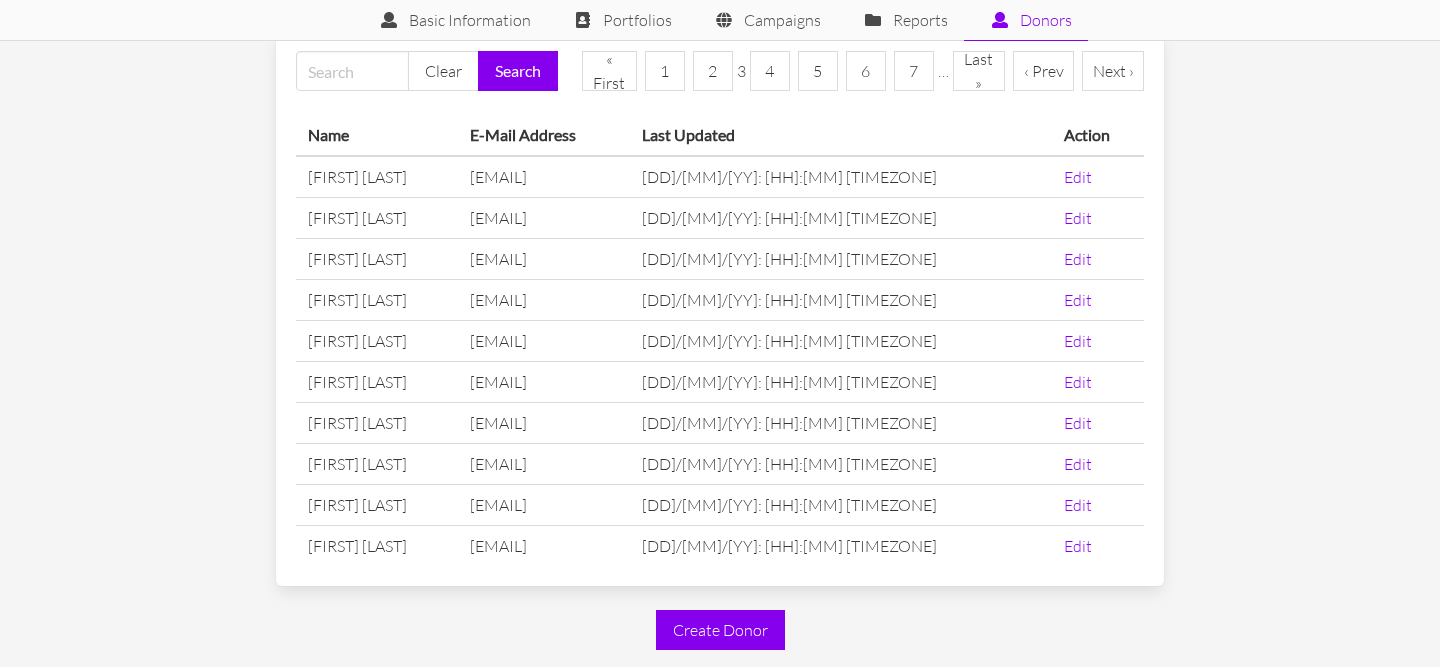 scroll, scrollTop: 237, scrollLeft: 0, axis: vertical 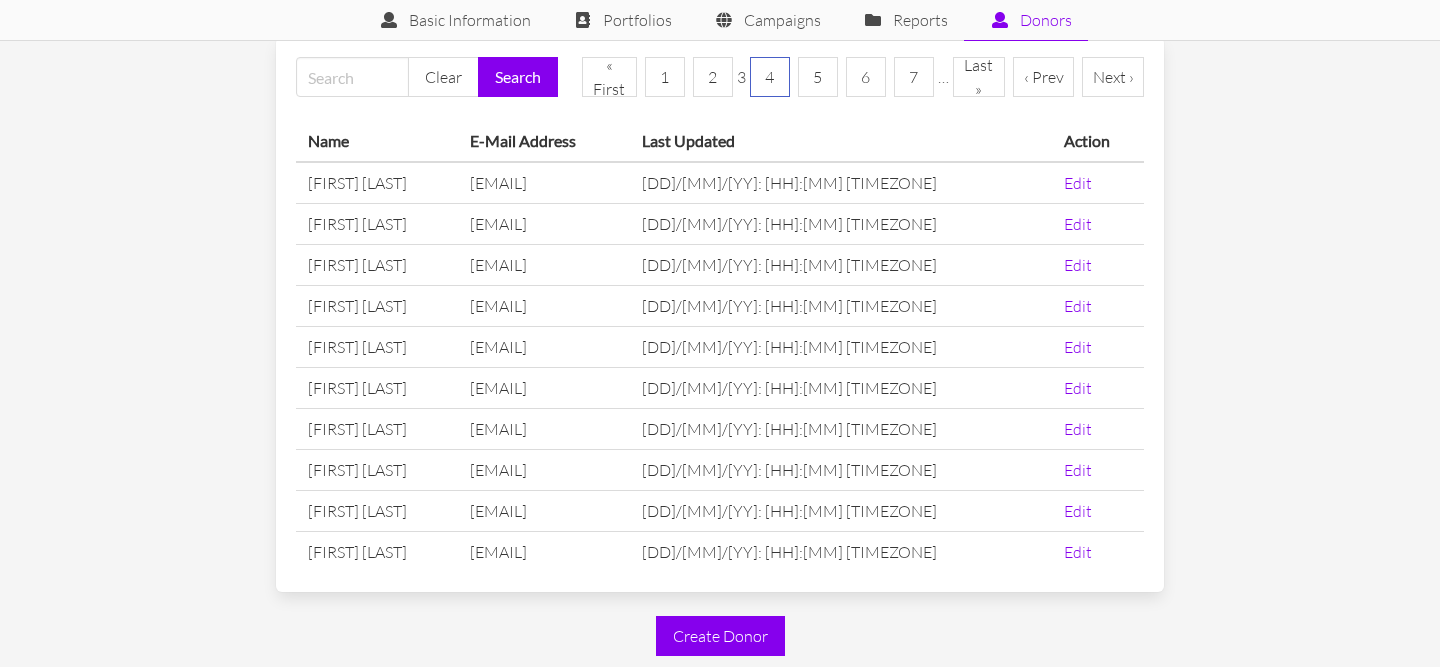 click on "4" at bounding box center (770, 77) 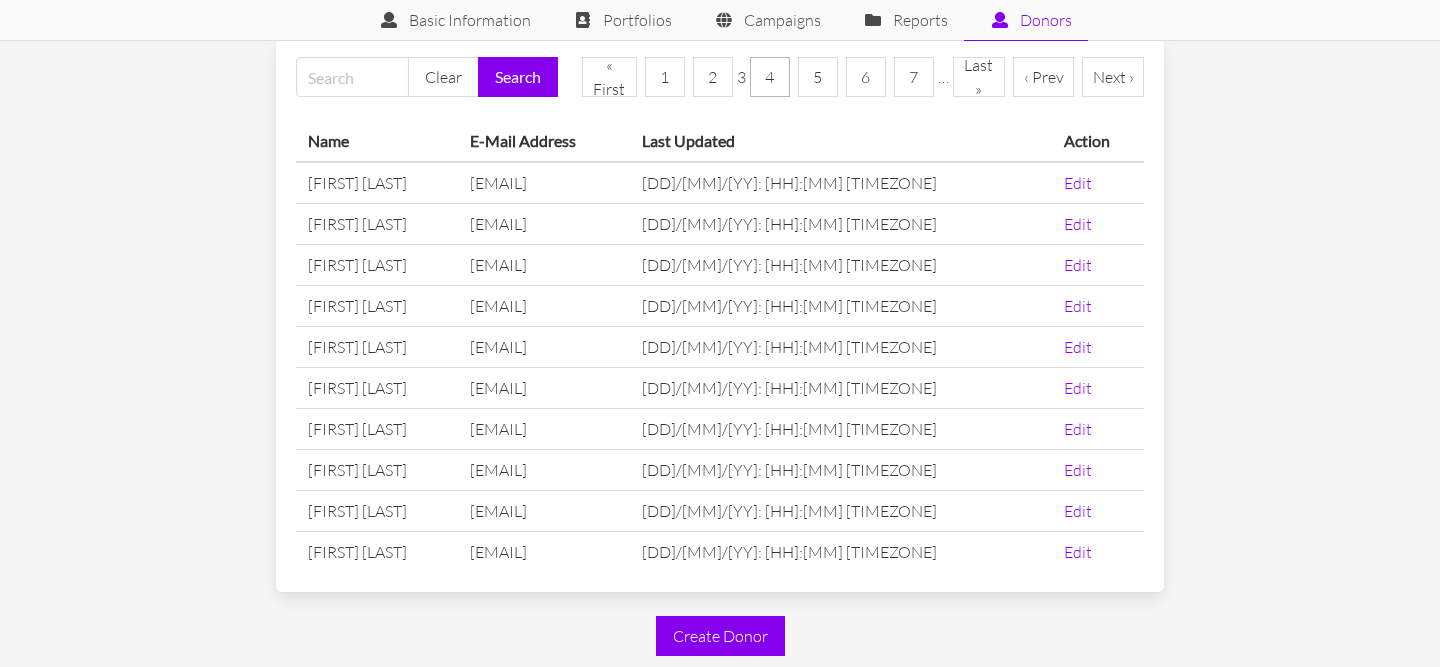 scroll, scrollTop: 0, scrollLeft: 0, axis: both 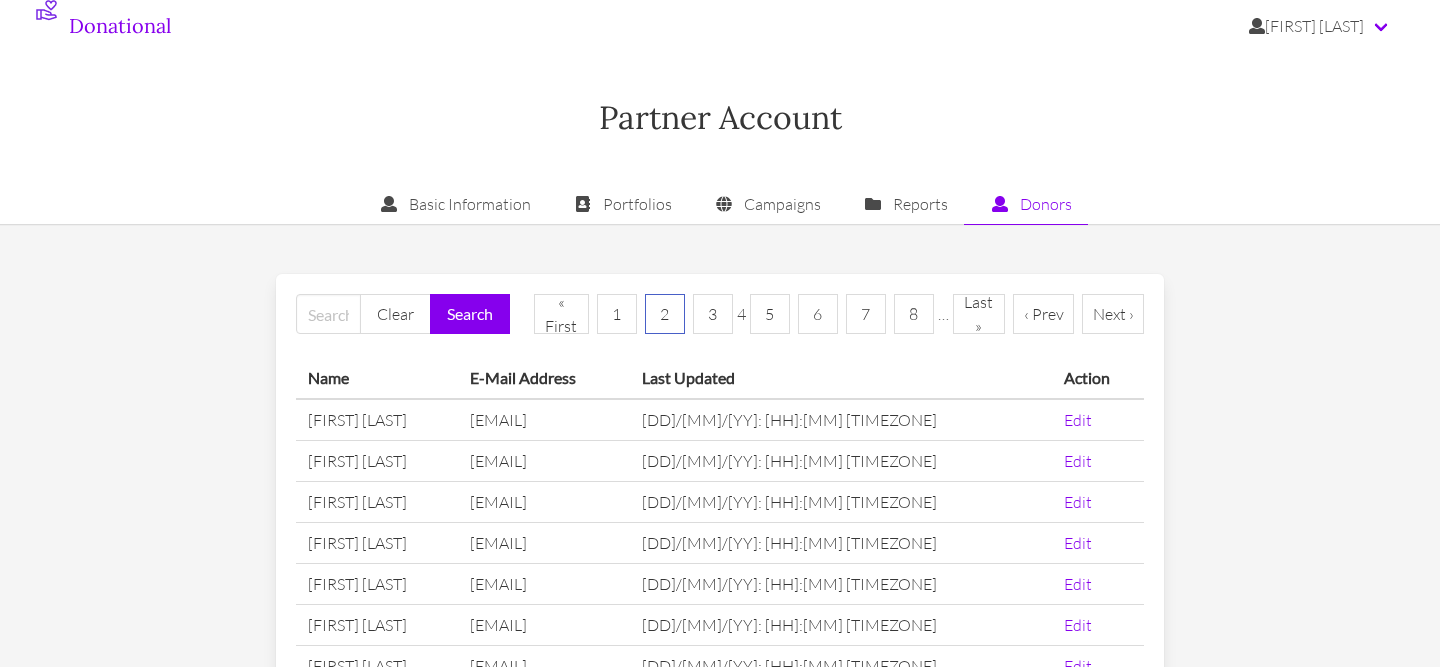 click on "2" at bounding box center [665, 314] 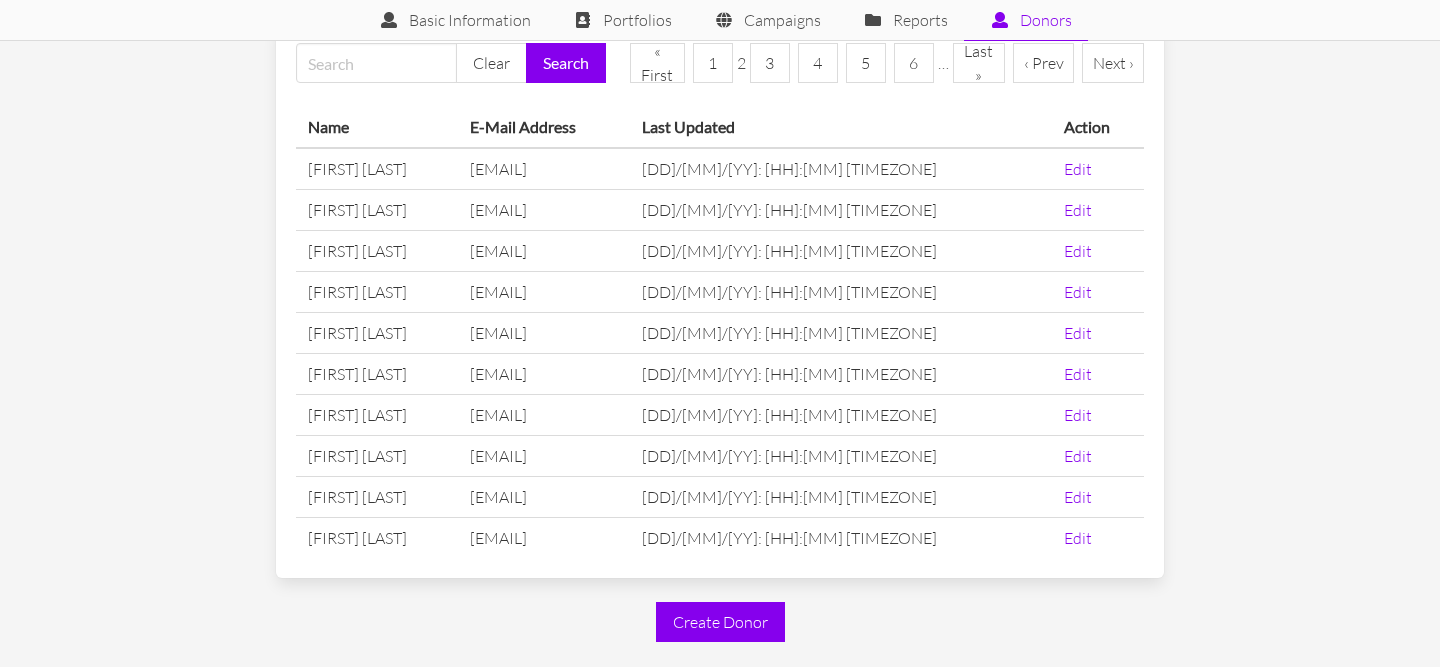 scroll, scrollTop: 268, scrollLeft: 0, axis: vertical 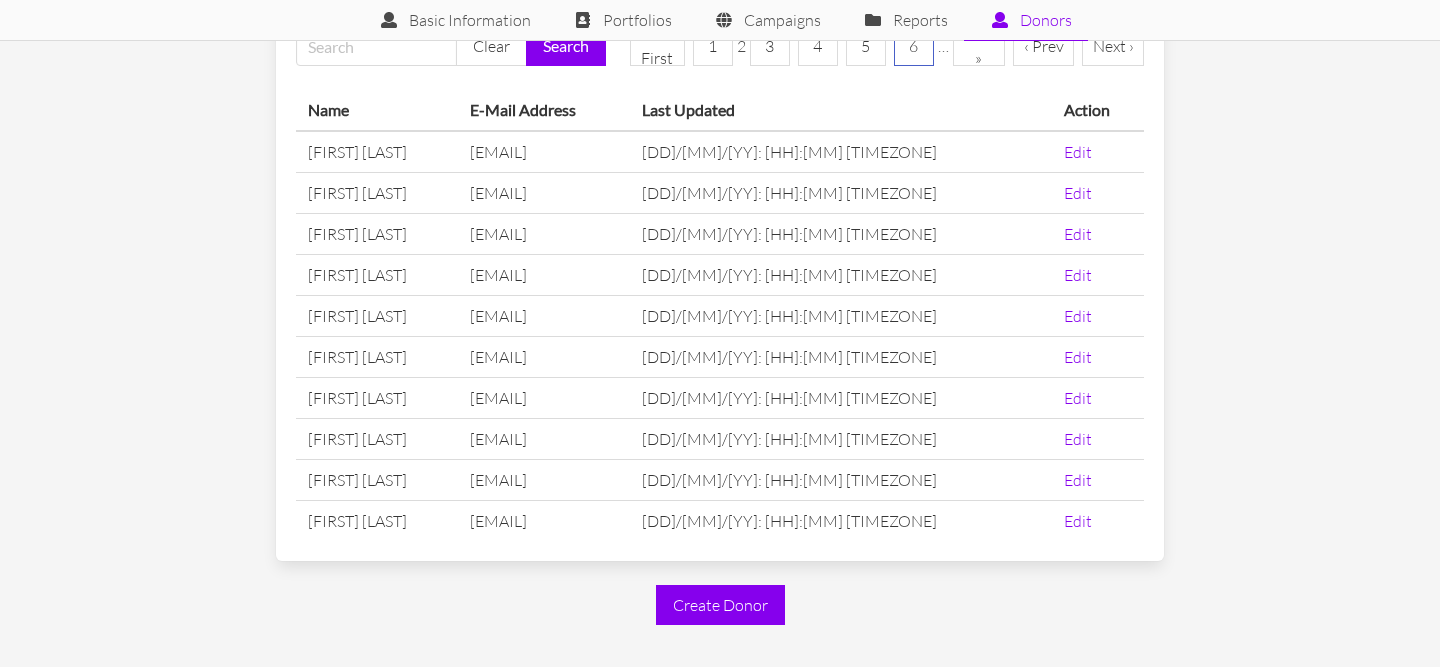 click on "6" at bounding box center [914, 46] 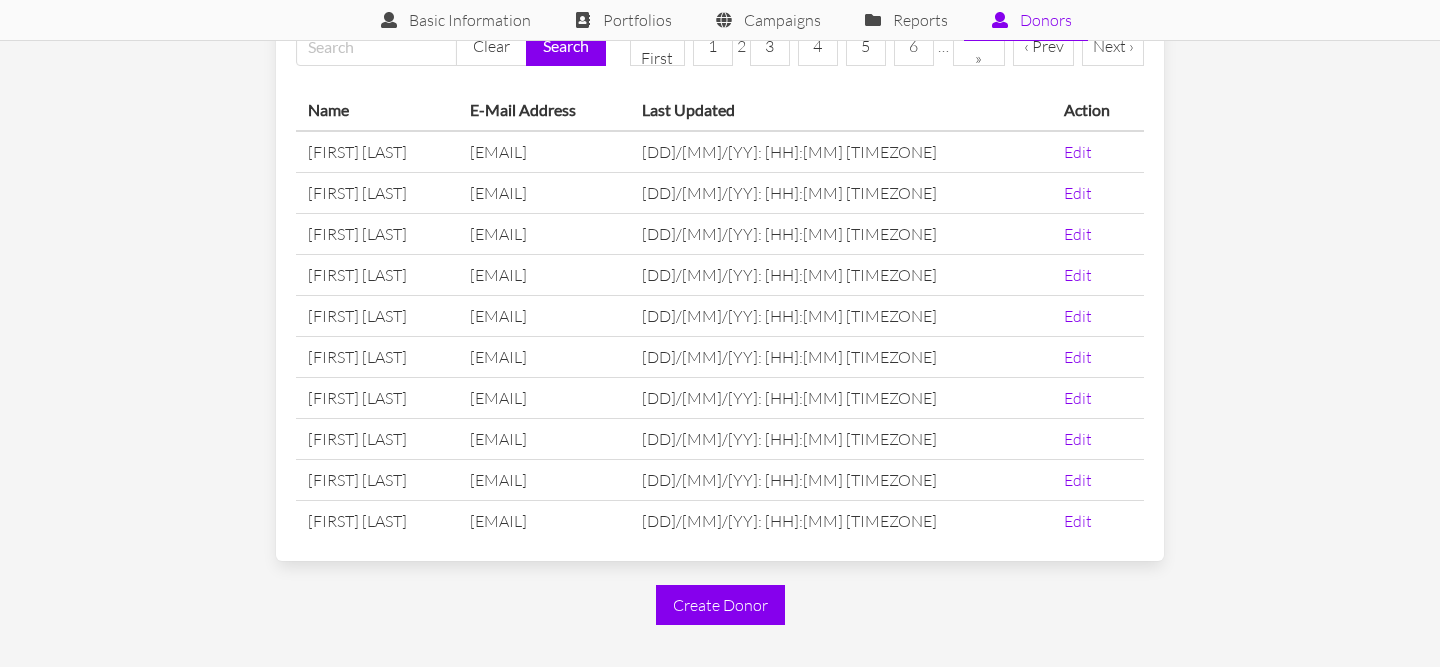 scroll, scrollTop: 0, scrollLeft: 0, axis: both 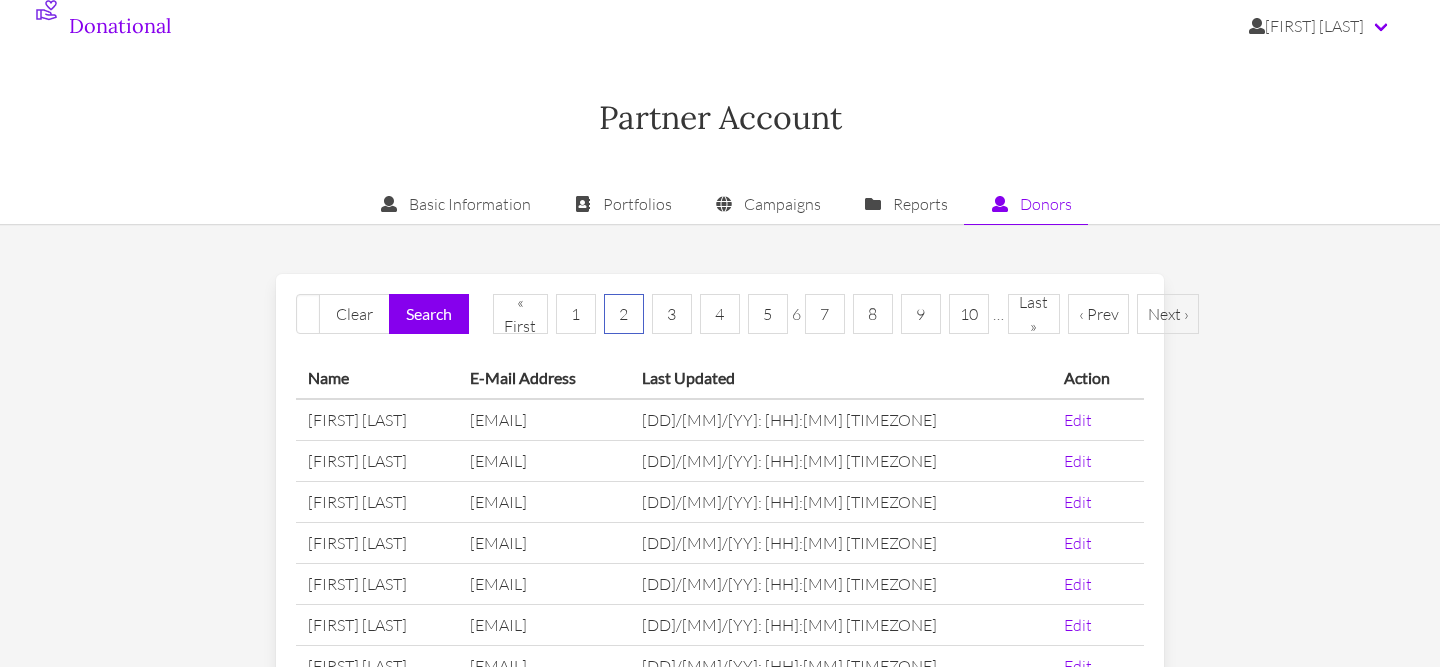 click on "2" at bounding box center [624, 314] 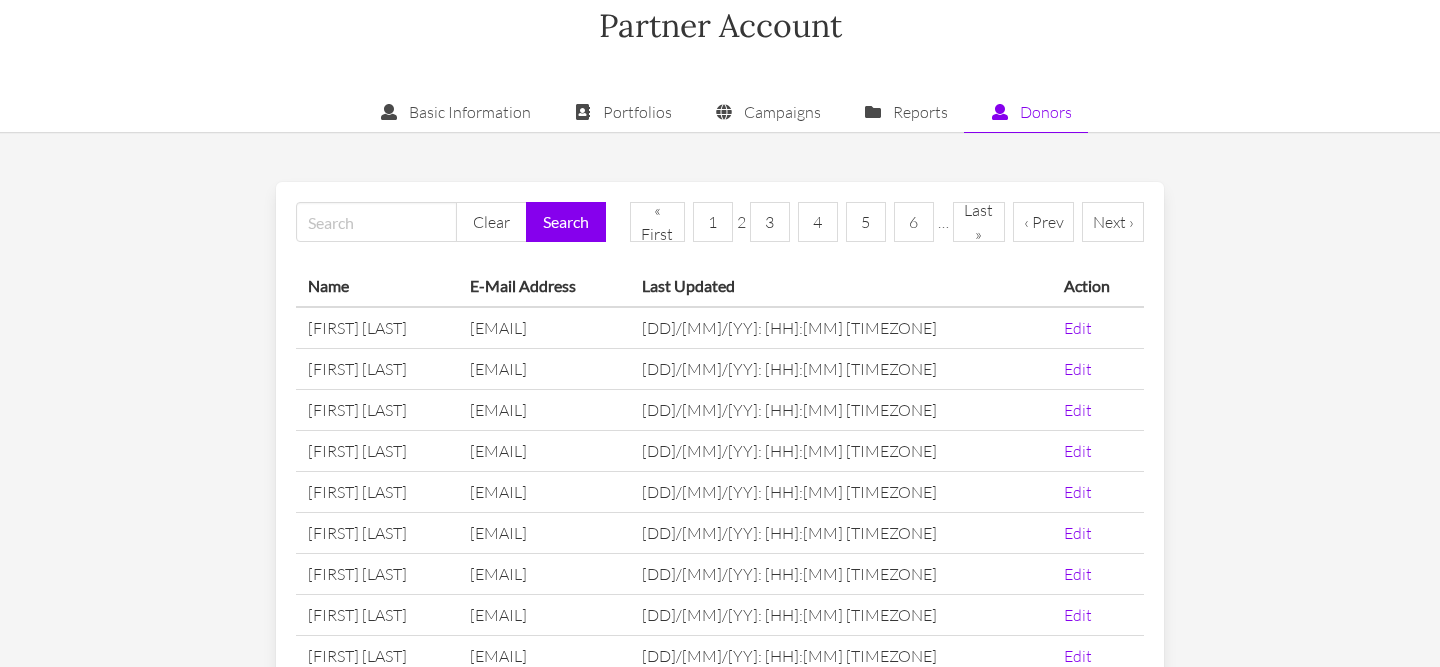 scroll, scrollTop: 107, scrollLeft: 0, axis: vertical 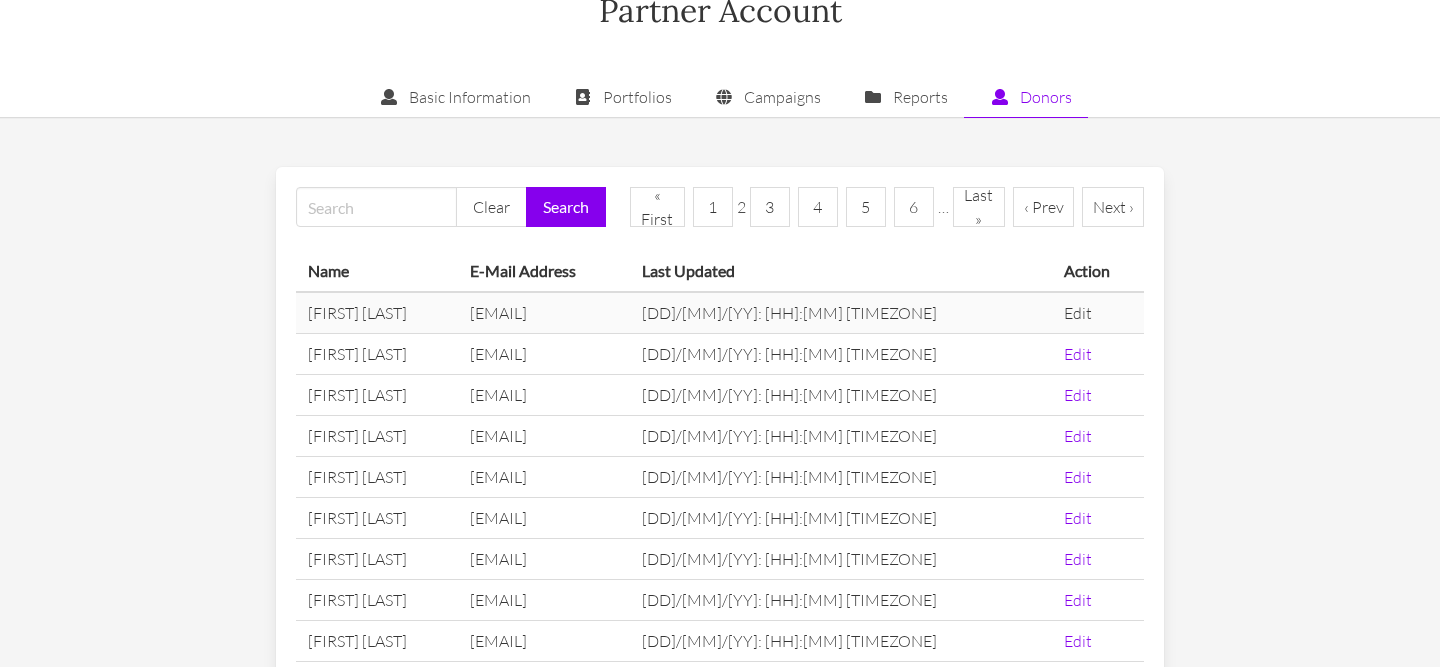 click on "Edit" at bounding box center (1078, 313) 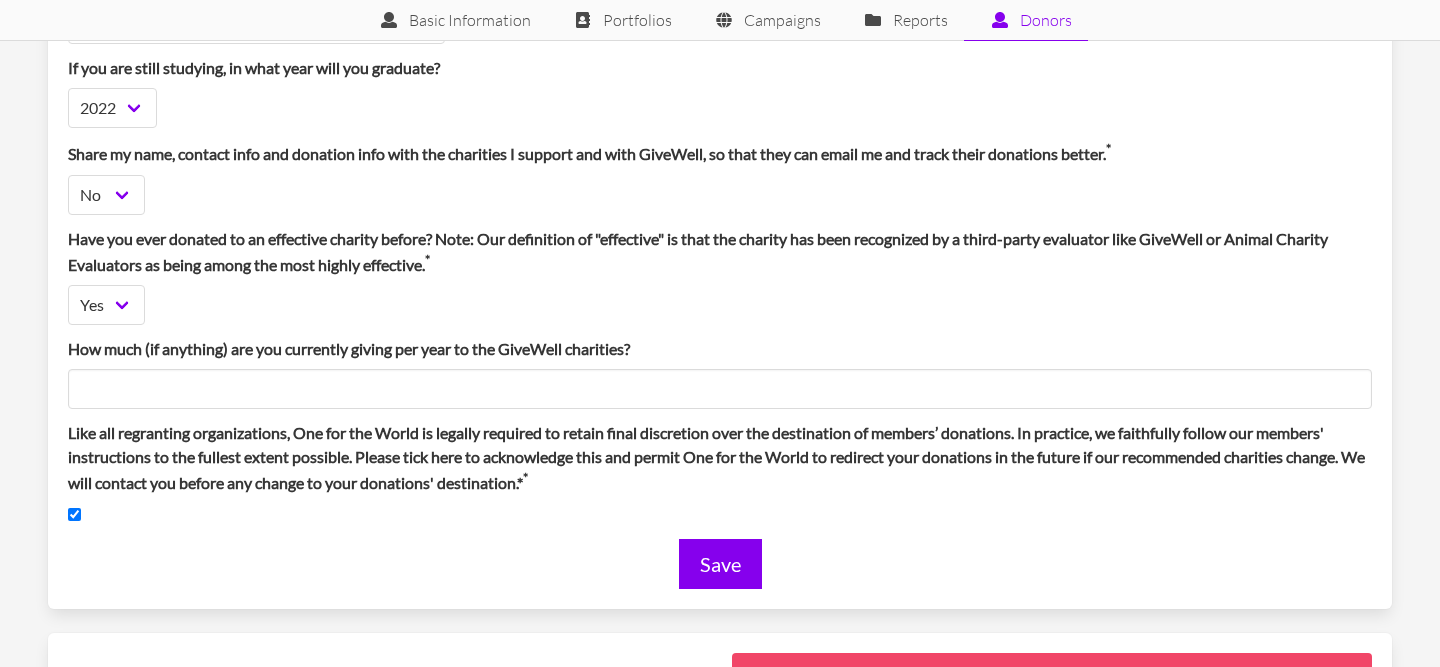 scroll, scrollTop: 0, scrollLeft: 0, axis: both 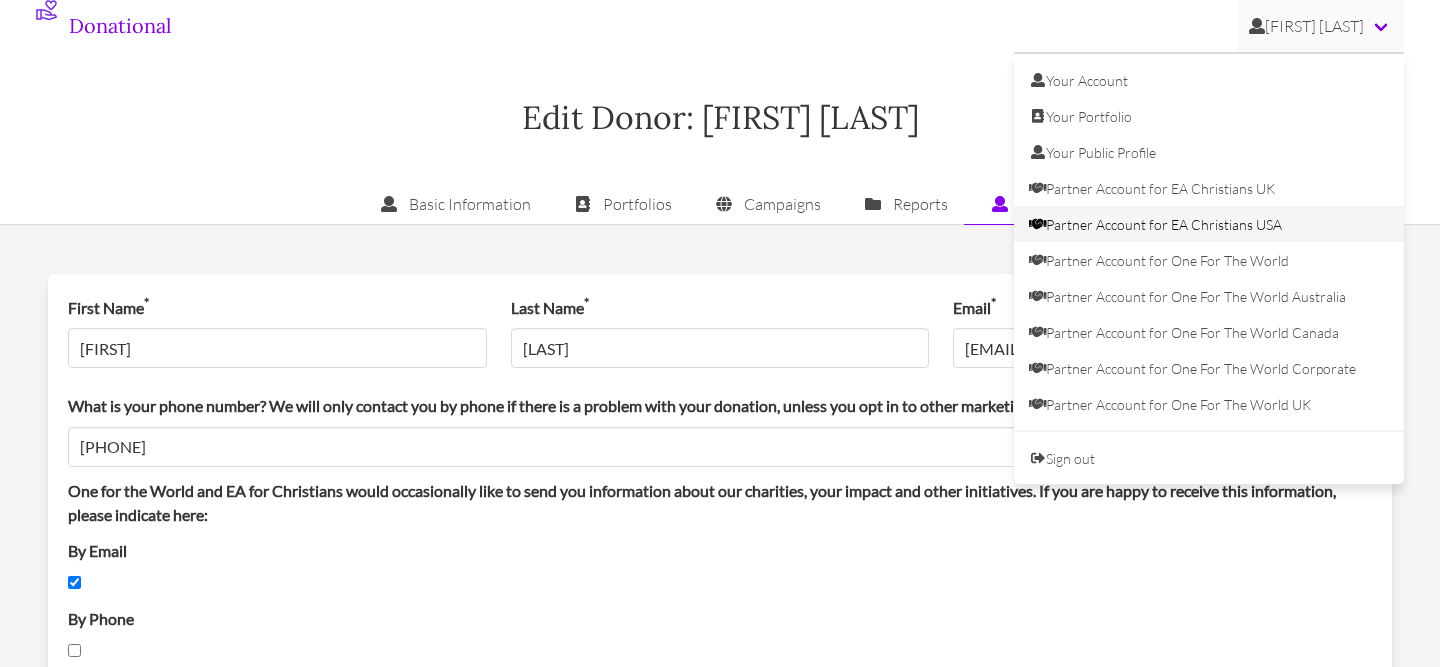 click on "Partner Account for EA Christians USA" at bounding box center [1209, 224] 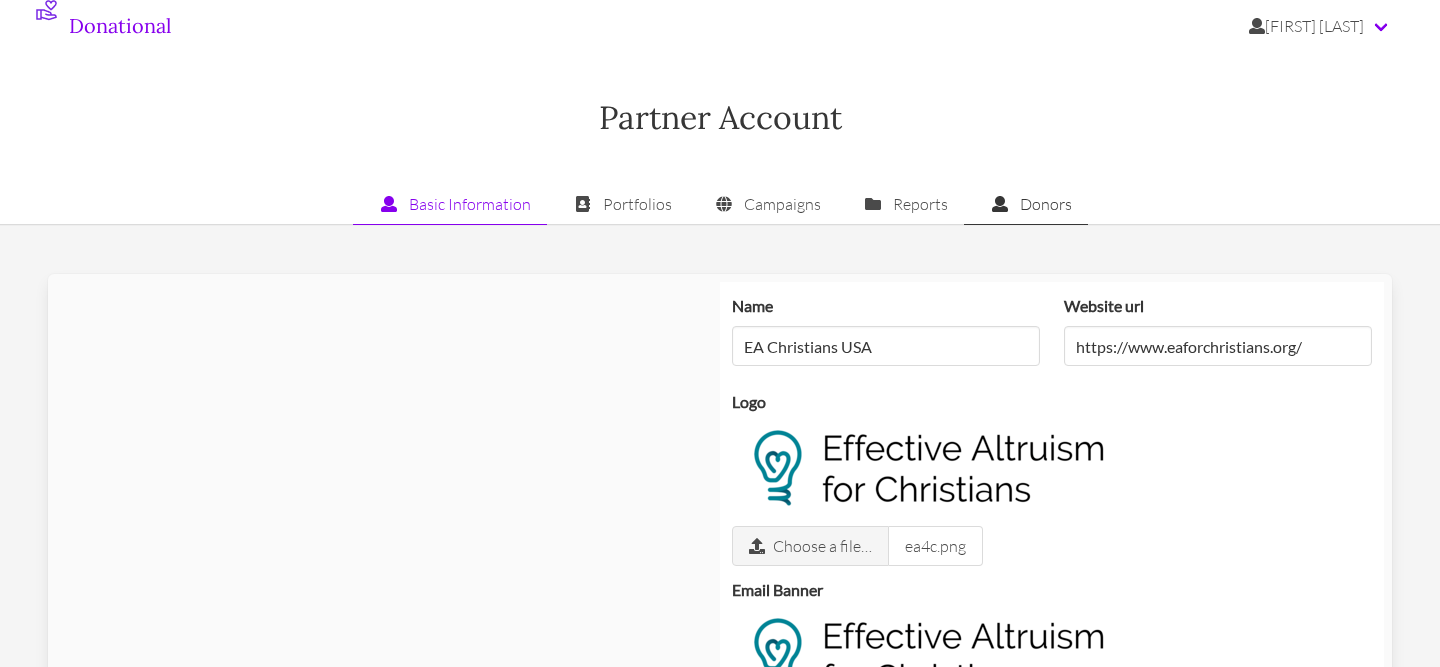 click on "Donors" at bounding box center (1026, 204) 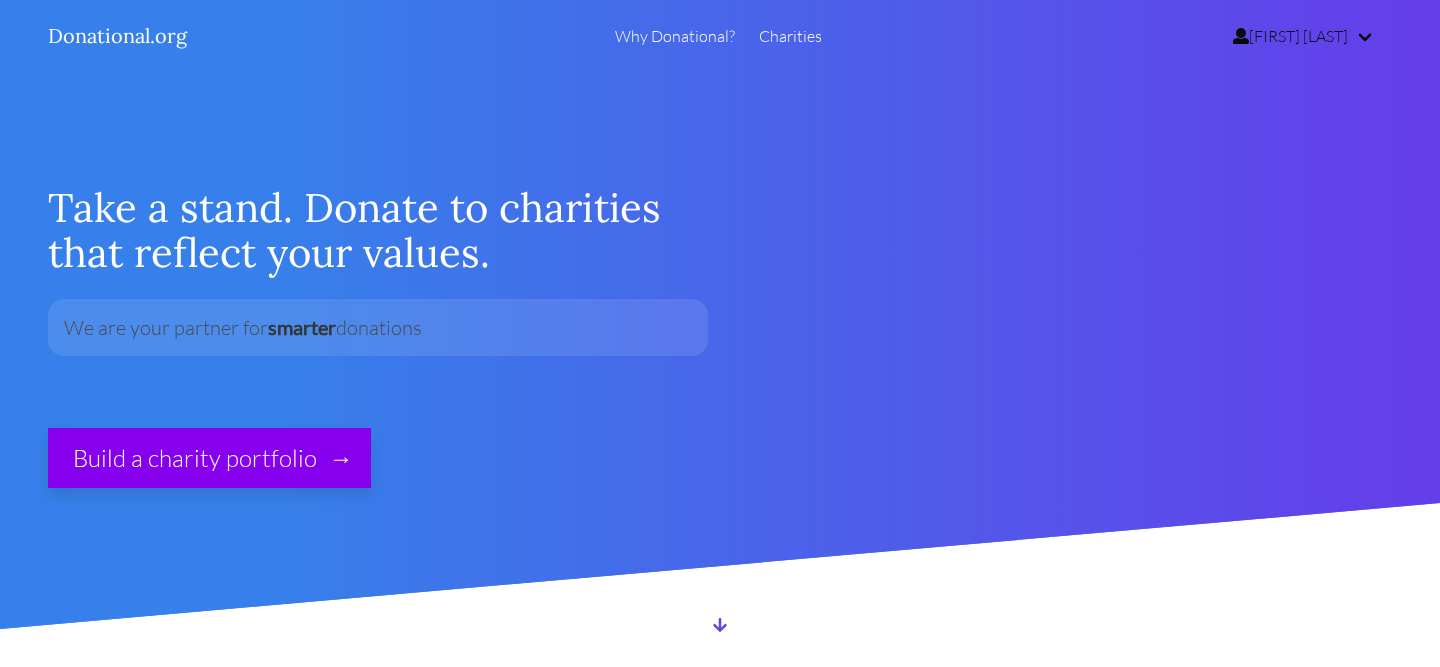 scroll, scrollTop: 0, scrollLeft: 0, axis: both 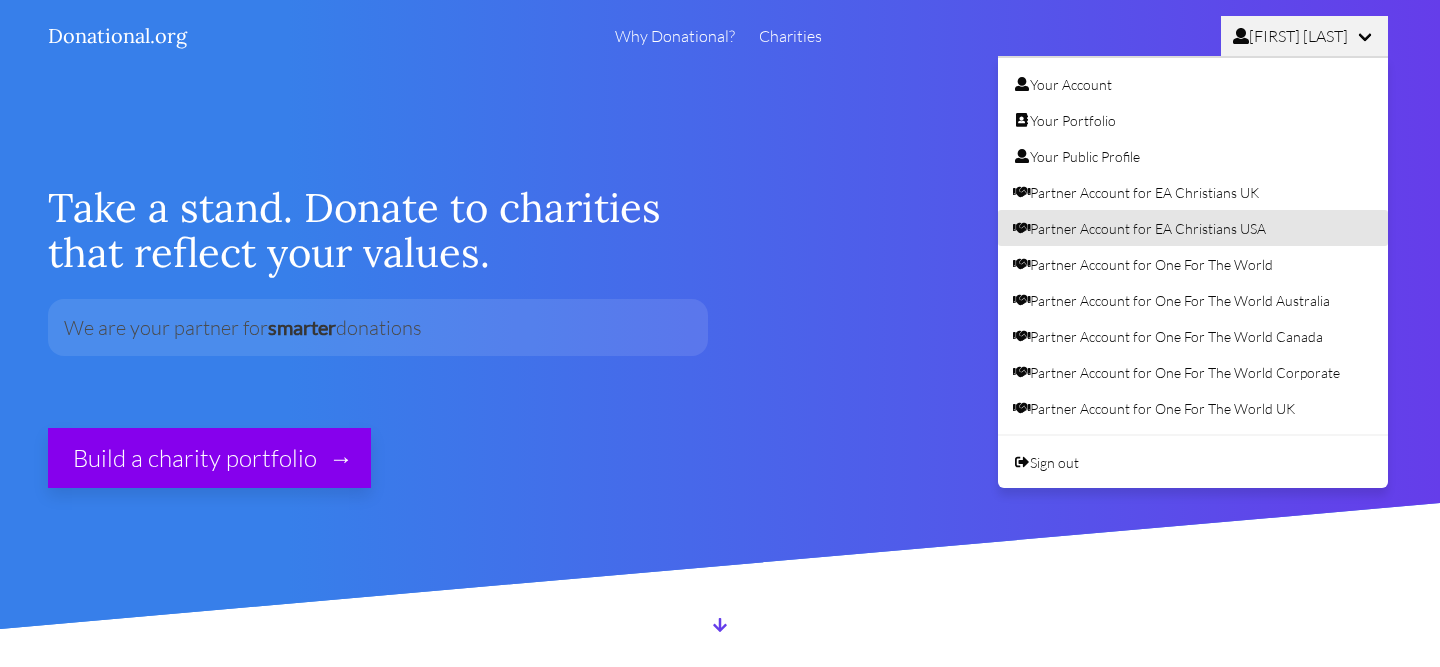 click on "Partner Account for EA Christians USA" at bounding box center [1193, 228] 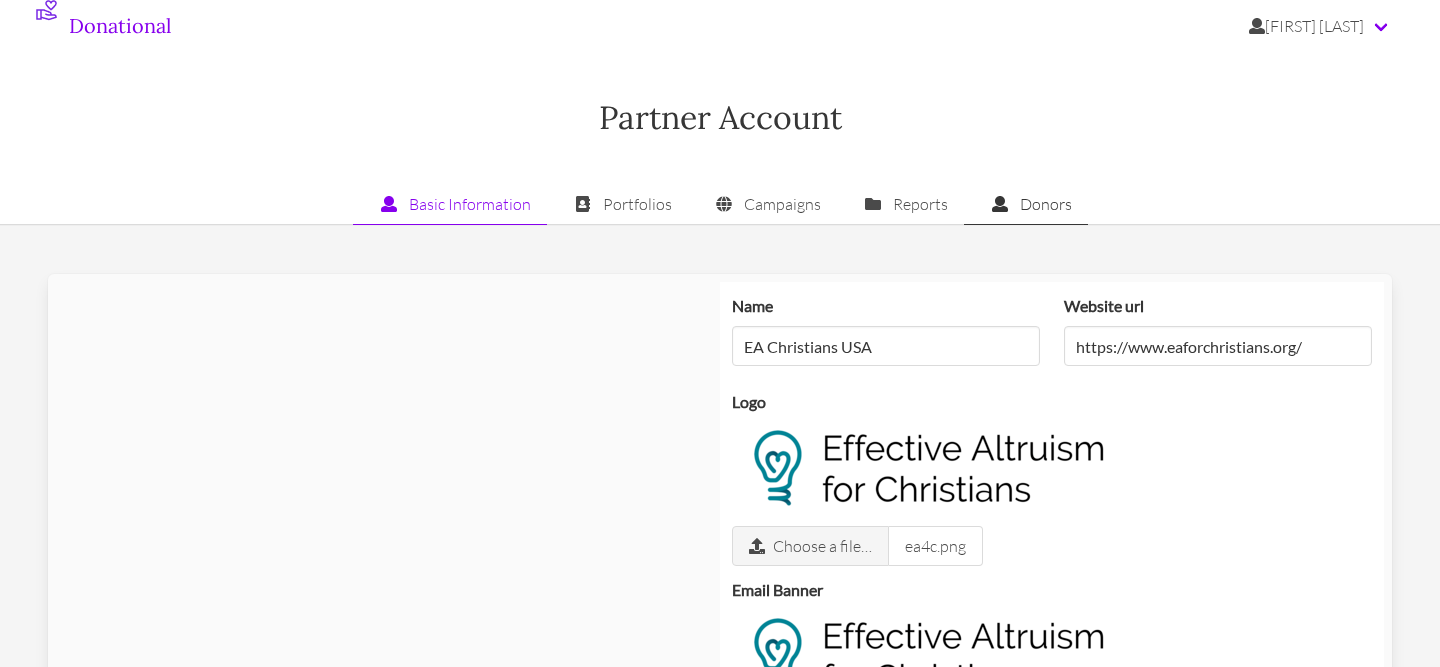 click on "Donors" at bounding box center [1026, 204] 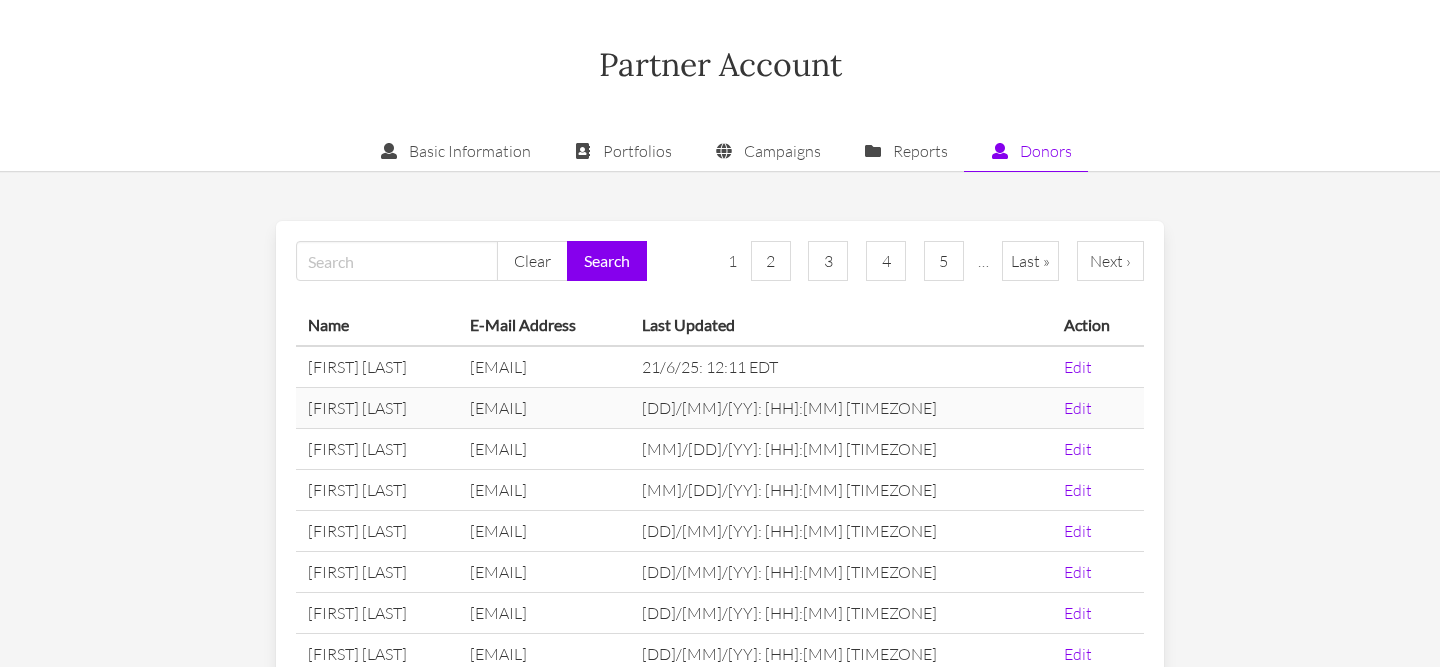 scroll, scrollTop: 122, scrollLeft: 0, axis: vertical 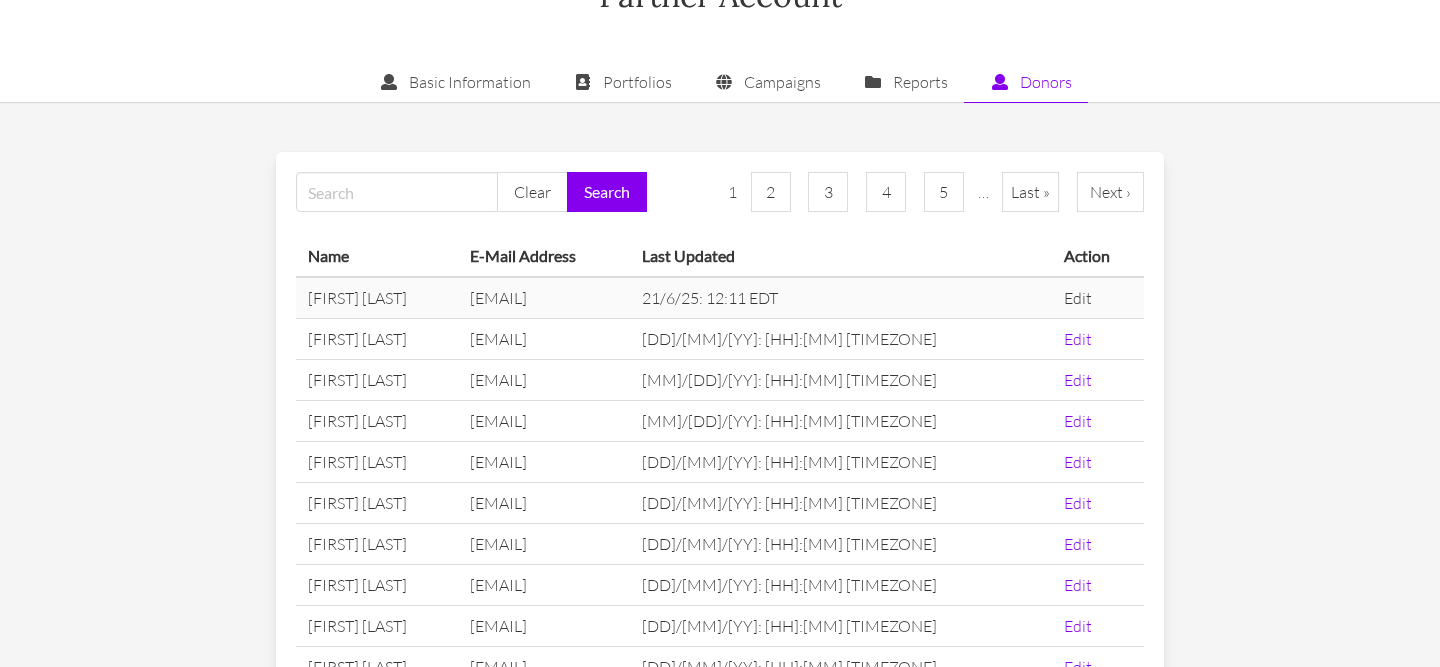 click on "Edit" at bounding box center (1078, 298) 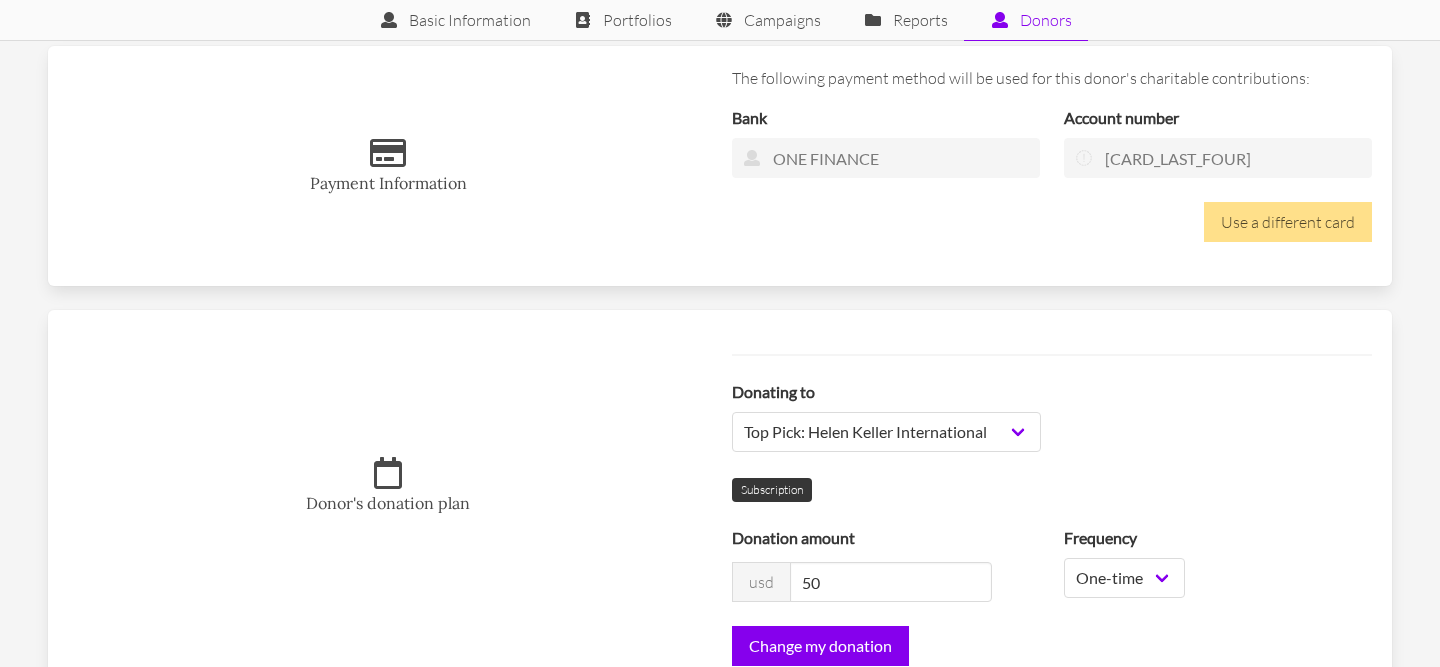 scroll, scrollTop: 0, scrollLeft: 0, axis: both 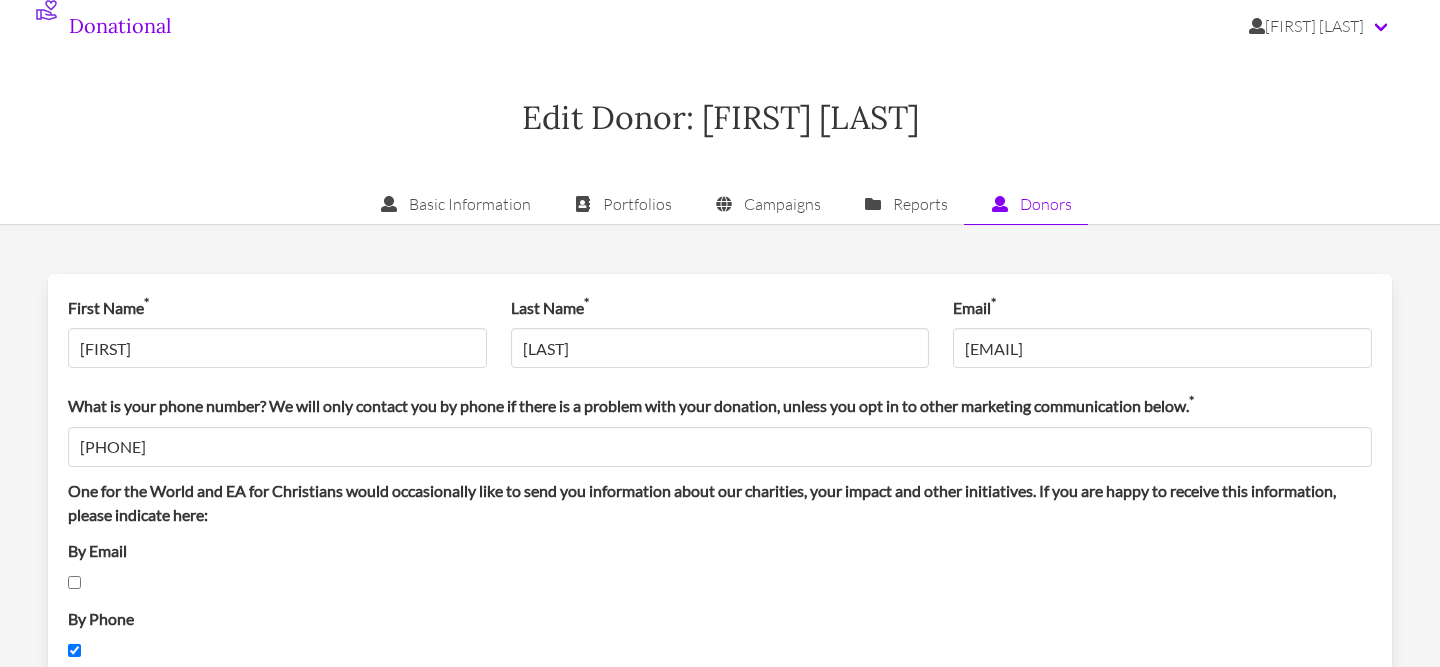 click on "Donors" at bounding box center (1026, 204) 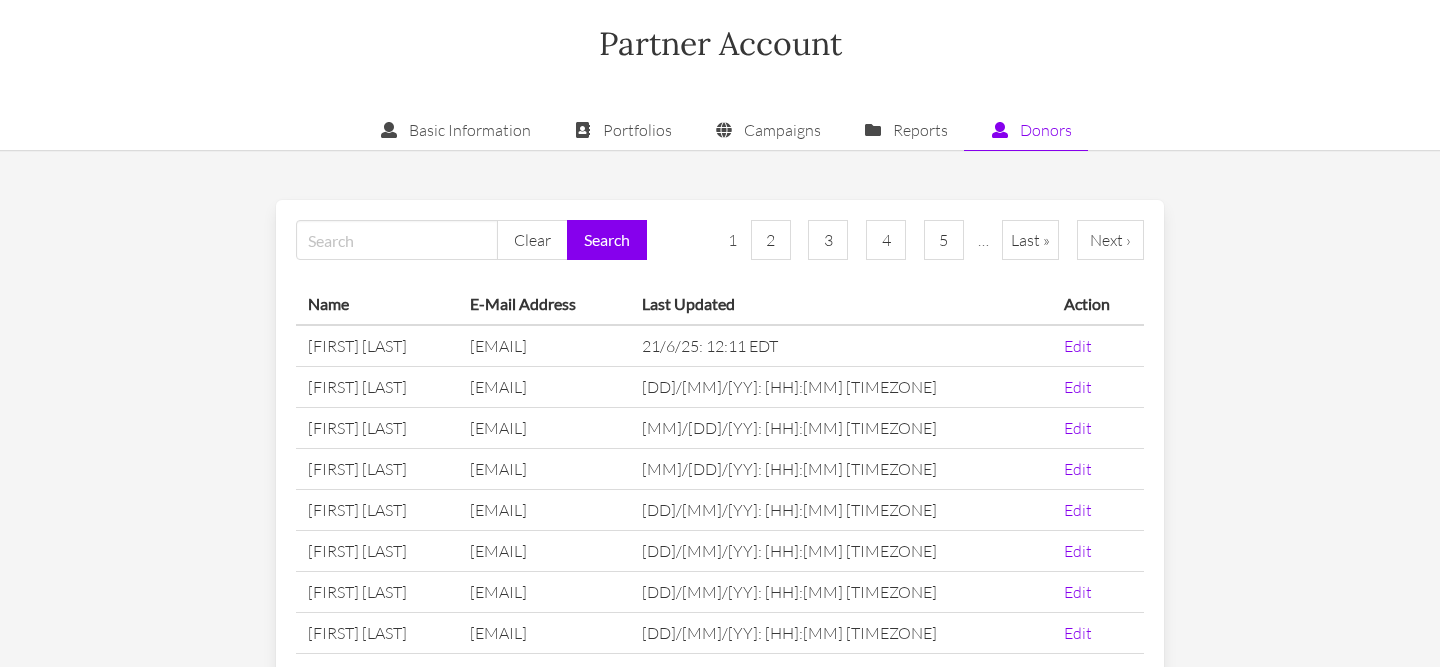scroll, scrollTop: 93, scrollLeft: 0, axis: vertical 